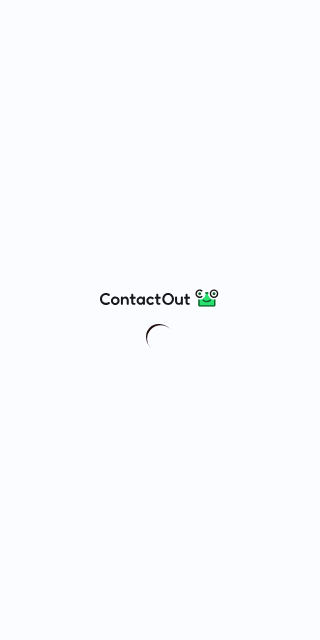 scroll, scrollTop: 0, scrollLeft: 0, axis: both 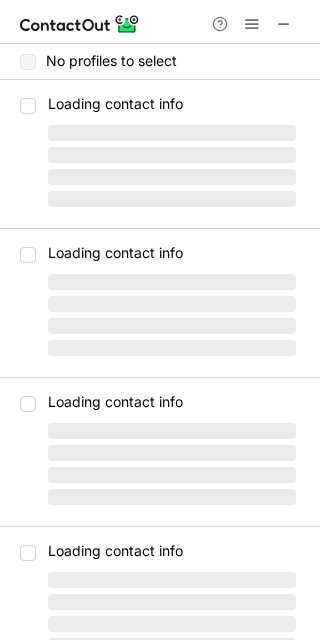 click on "‌" at bounding box center (172, 304) 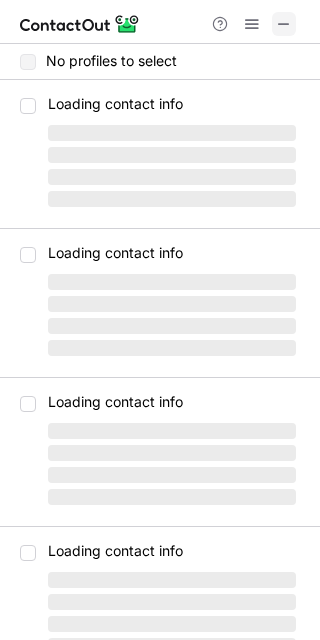 click at bounding box center (284, 24) 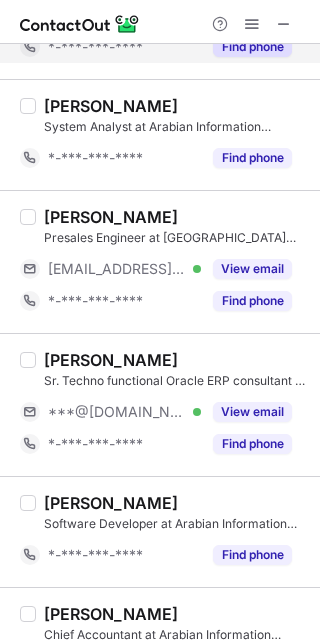 scroll, scrollTop: 2400, scrollLeft: 0, axis: vertical 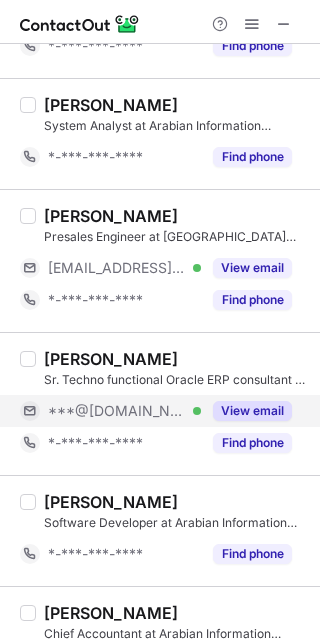 click on "View email" at bounding box center [252, 411] 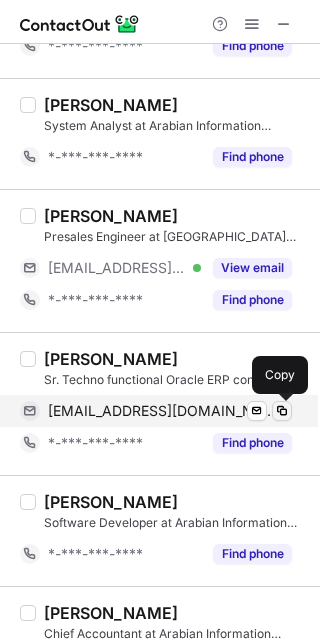 click at bounding box center (282, 411) 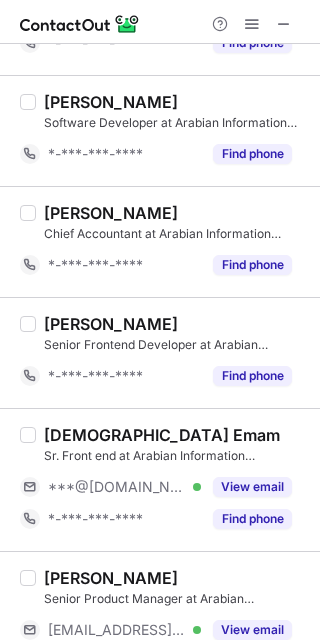 scroll, scrollTop: 2854, scrollLeft: 0, axis: vertical 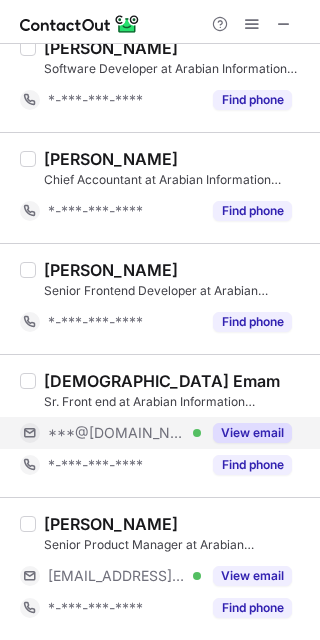 click on "View email" at bounding box center (252, 433) 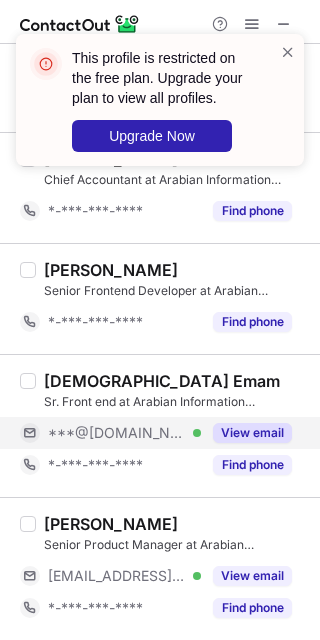click on "View email" at bounding box center (252, 433) 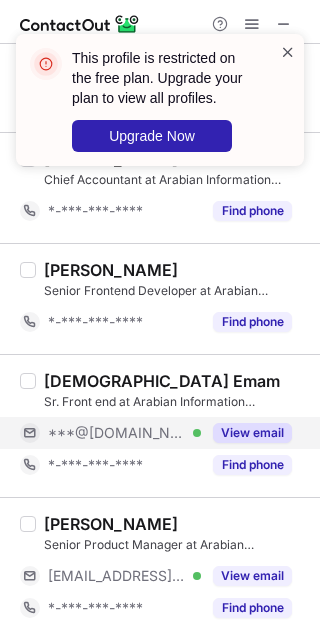 click at bounding box center [288, 52] 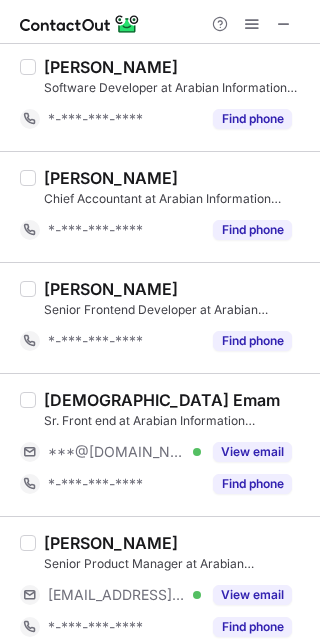 scroll, scrollTop: 2854, scrollLeft: 0, axis: vertical 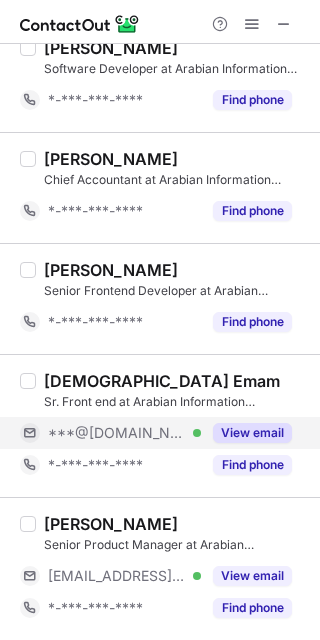 click on "View email" at bounding box center (252, 433) 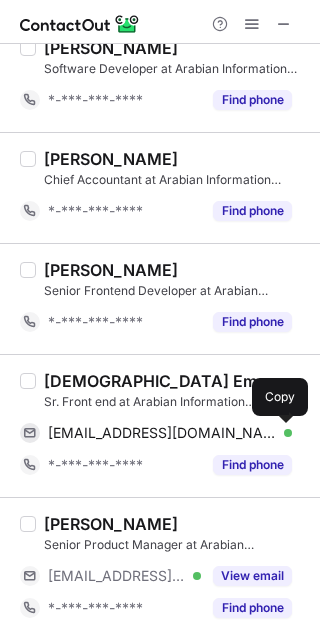 click at bounding box center [282, 433] 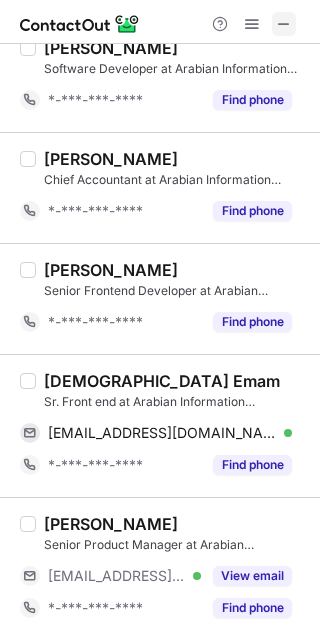 click at bounding box center [284, 24] 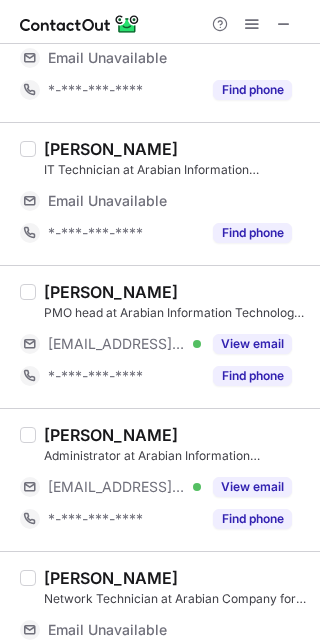 scroll, scrollTop: 154, scrollLeft: 0, axis: vertical 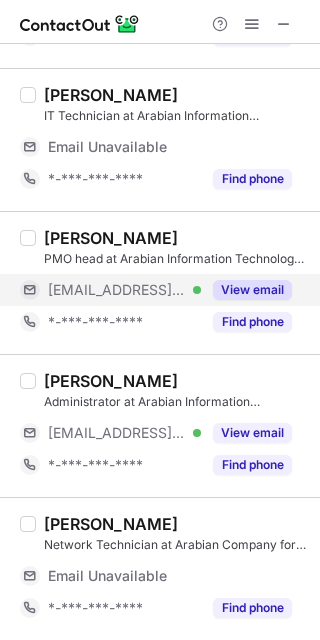 click on "View email" at bounding box center (252, 290) 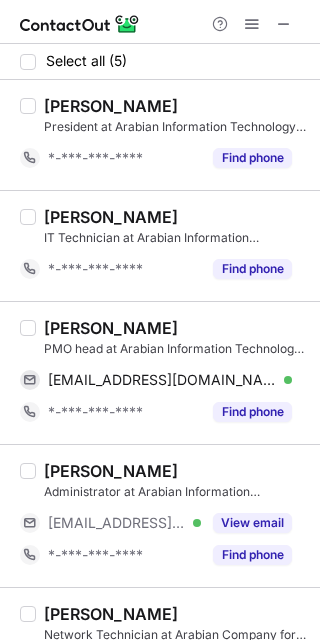 scroll, scrollTop: 58, scrollLeft: 0, axis: vertical 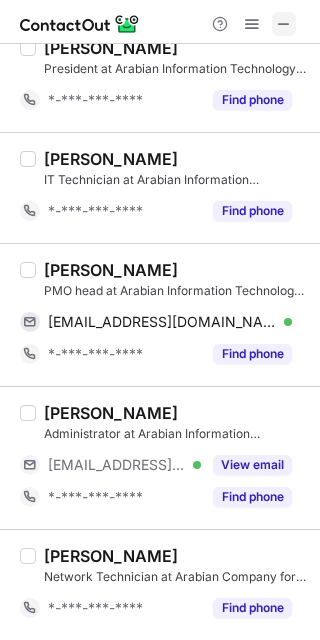 click at bounding box center [284, 24] 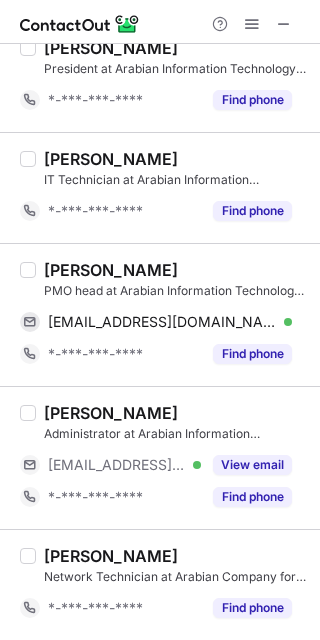 scroll, scrollTop: 0, scrollLeft: 0, axis: both 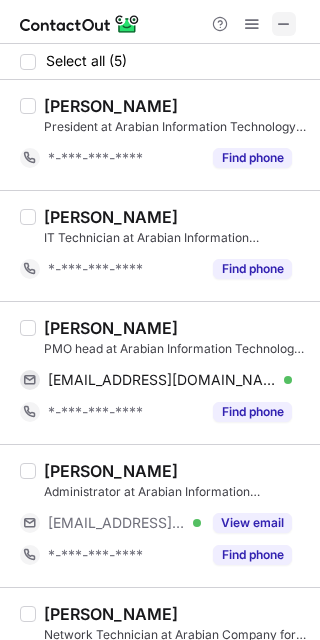 click at bounding box center (284, 24) 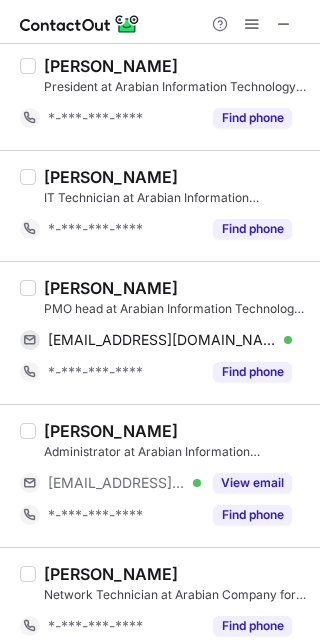 scroll, scrollTop: 58, scrollLeft: 0, axis: vertical 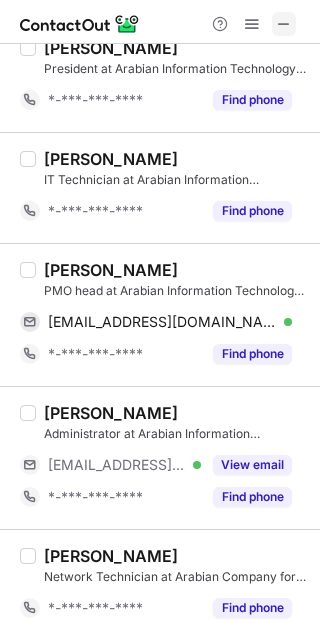 click at bounding box center (284, 24) 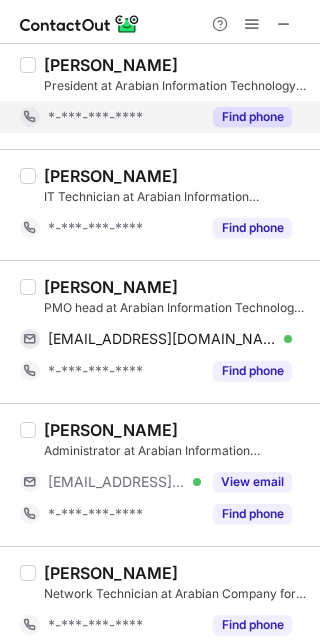 scroll, scrollTop: 58, scrollLeft: 0, axis: vertical 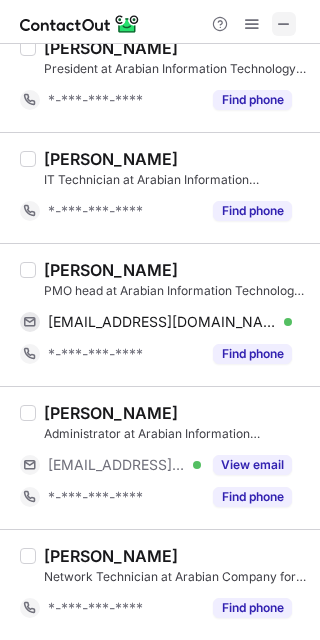 click at bounding box center [284, 24] 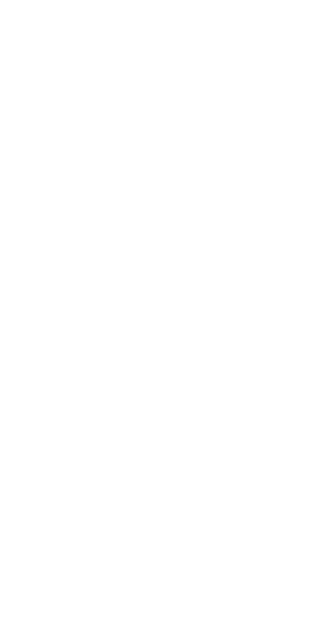 scroll, scrollTop: 0, scrollLeft: 0, axis: both 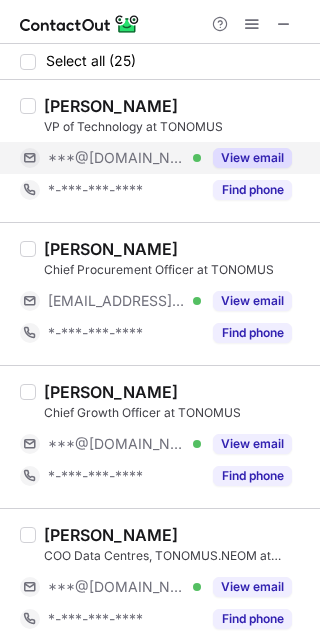 click on "View email" at bounding box center (252, 158) 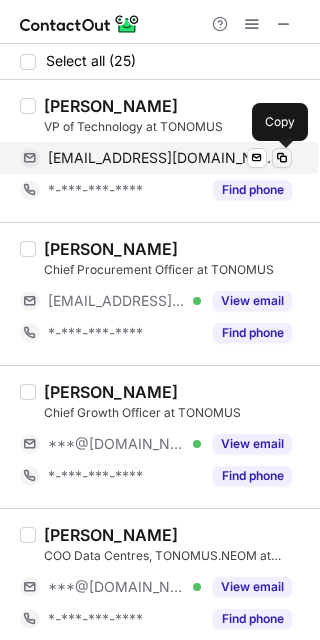 click at bounding box center (282, 158) 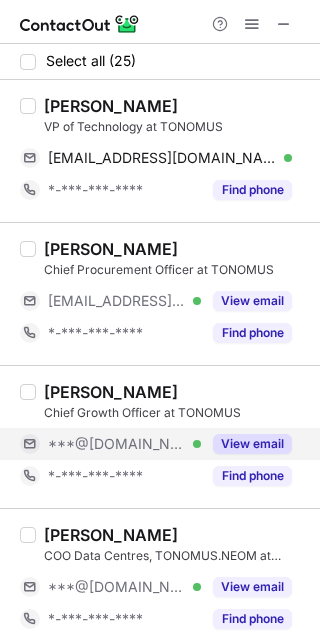 click on "View email" at bounding box center [246, 444] 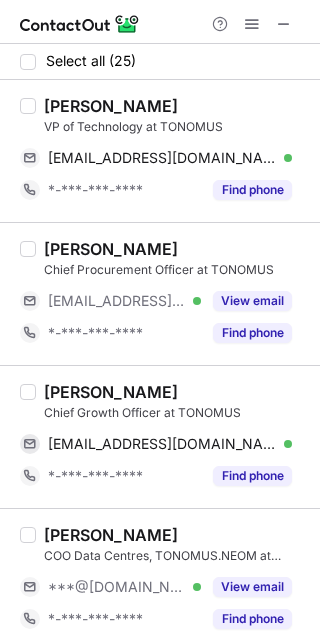 scroll, scrollTop: 100, scrollLeft: 0, axis: vertical 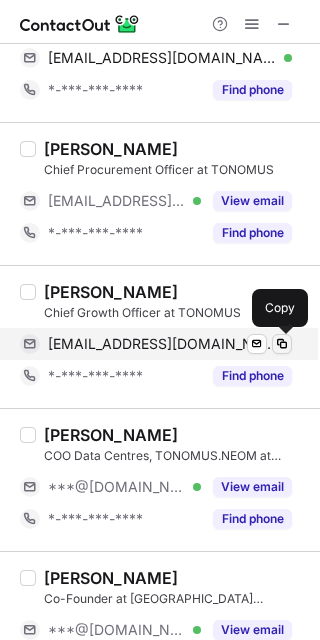 click at bounding box center [282, 344] 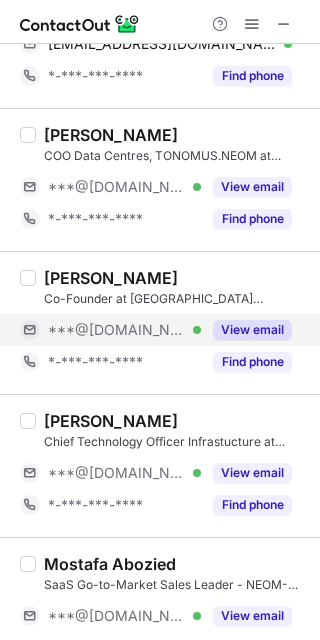 scroll, scrollTop: 500, scrollLeft: 0, axis: vertical 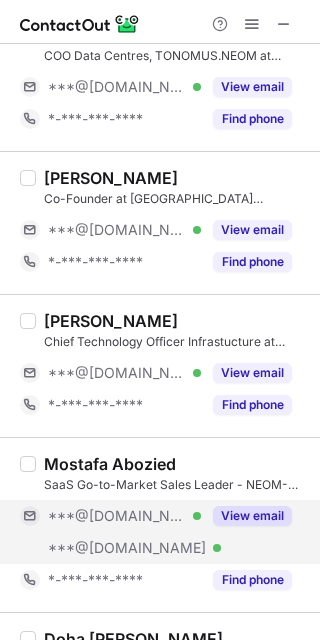 click on "View email" at bounding box center (246, 516) 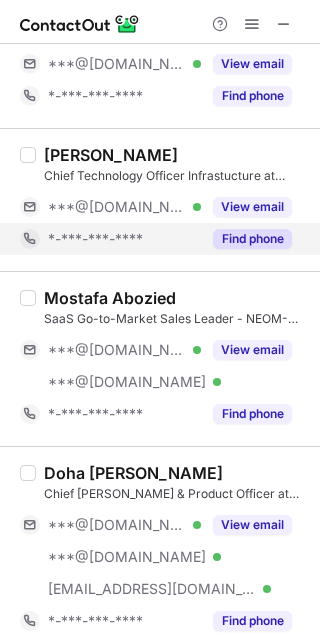 scroll, scrollTop: 800, scrollLeft: 0, axis: vertical 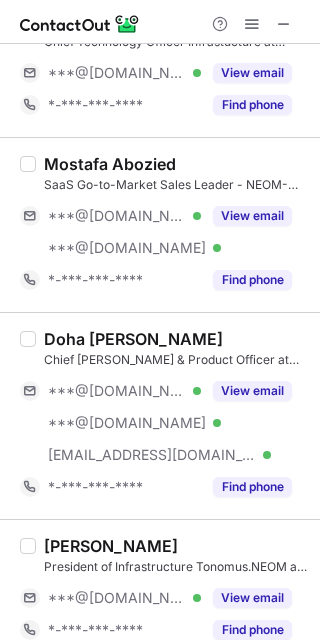 click on "Doha Marzouk Chief Marcoms & Product Officer at TONOMUS ***@gmail.com Verified ***@yahoo.com Verified ***@neom.com Verified View email *-***-***-**** Find phone" at bounding box center (160, 415) 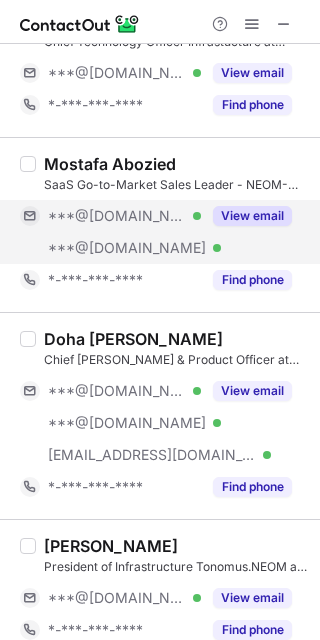 click on "View email" at bounding box center [252, 216] 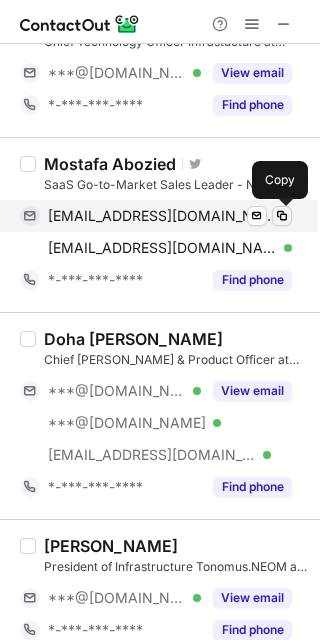 click at bounding box center [282, 216] 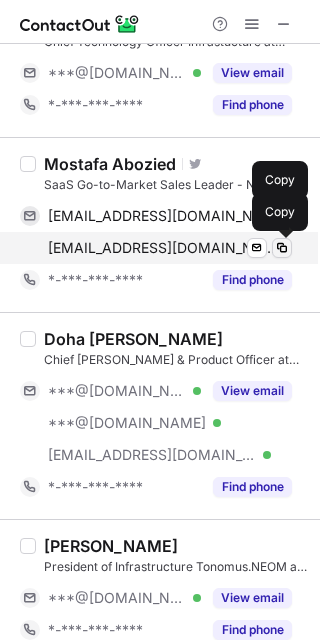 click at bounding box center [282, 248] 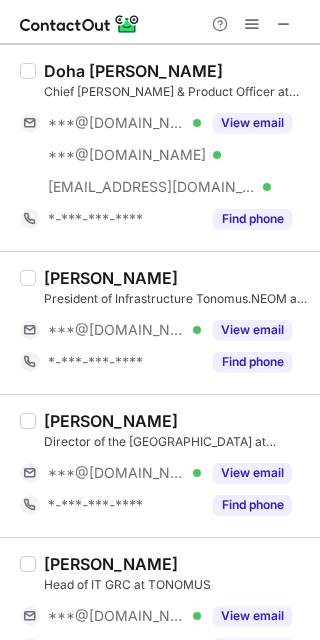scroll, scrollTop: 1100, scrollLeft: 0, axis: vertical 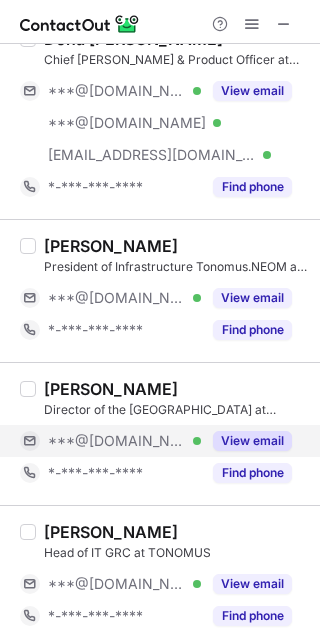 click on "View email" at bounding box center (252, 441) 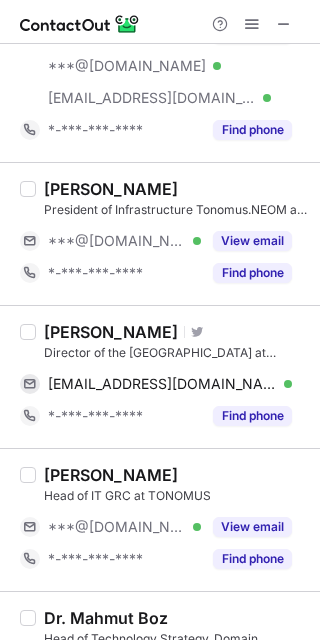 scroll, scrollTop: 1200, scrollLeft: 0, axis: vertical 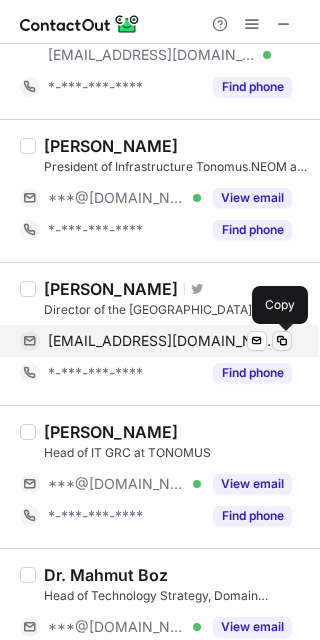 click at bounding box center (282, 341) 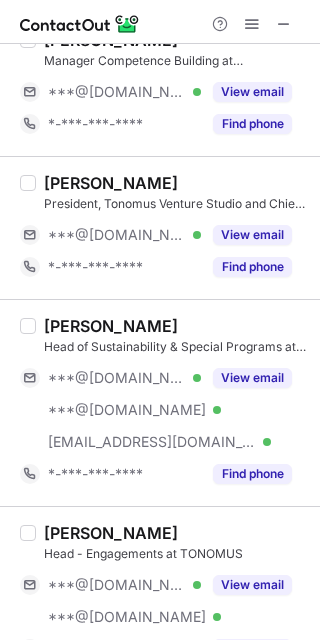 scroll, scrollTop: 1900, scrollLeft: 0, axis: vertical 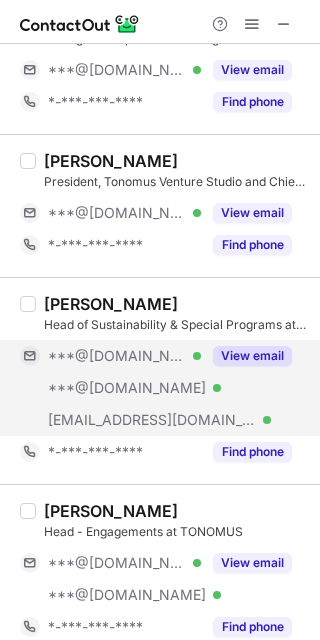 click on "View email" at bounding box center (252, 356) 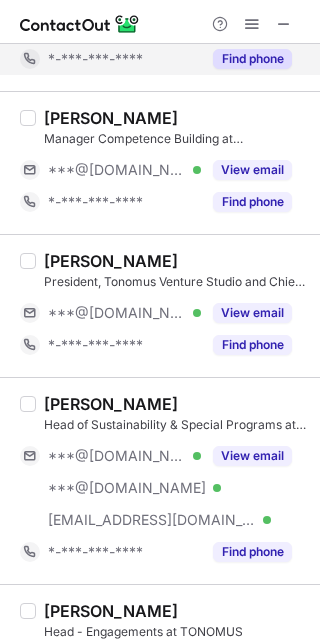 scroll, scrollTop: 1900, scrollLeft: 0, axis: vertical 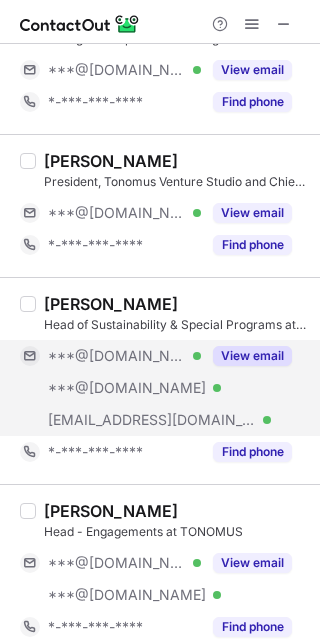 click on "View email" at bounding box center (252, 356) 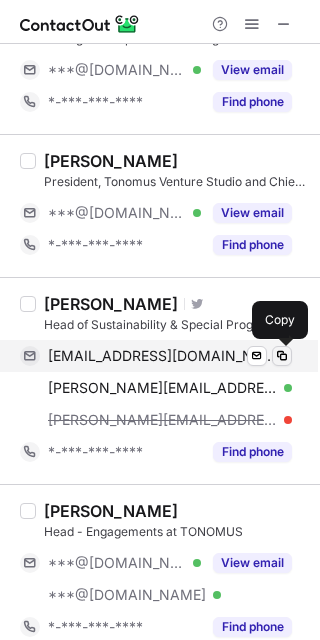 click at bounding box center [282, 356] 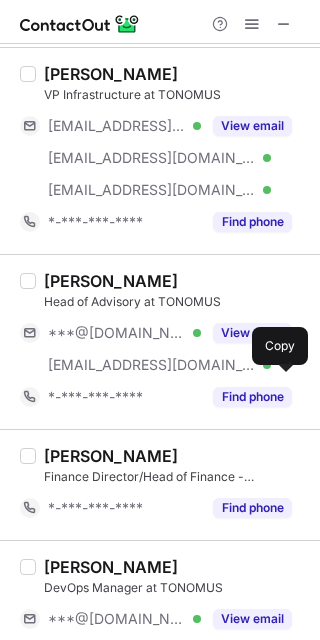 scroll, scrollTop: 2700, scrollLeft: 0, axis: vertical 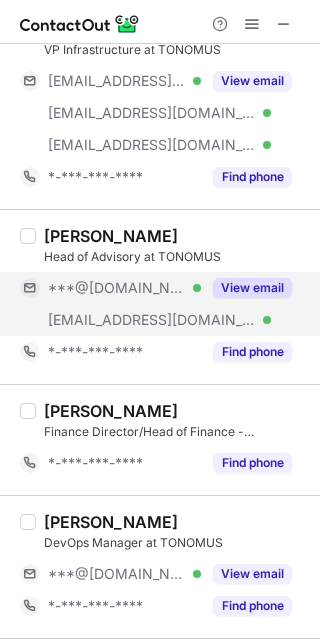 click on "View email" at bounding box center (252, 288) 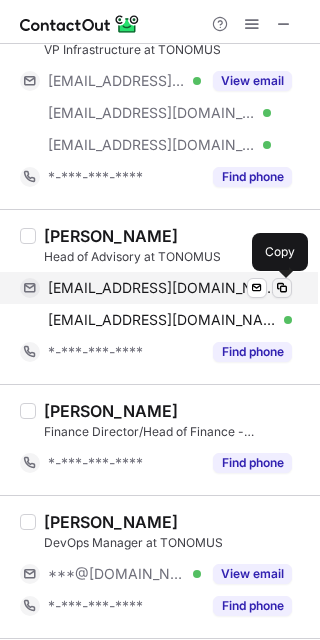 click at bounding box center (282, 288) 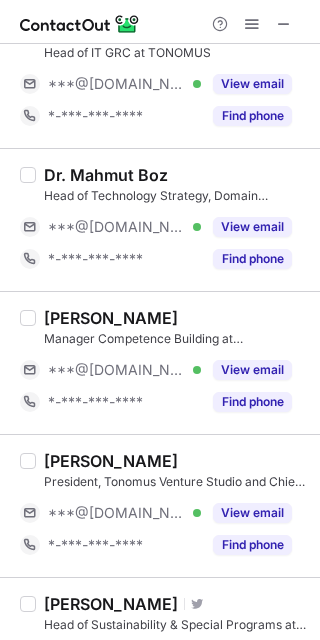 scroll, scrollTop: 1700, scrollLeft: 0, axis: vertical 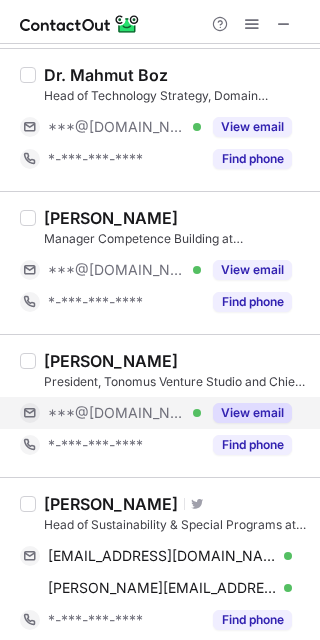 click on "View email" at bounding box center (252, 413) 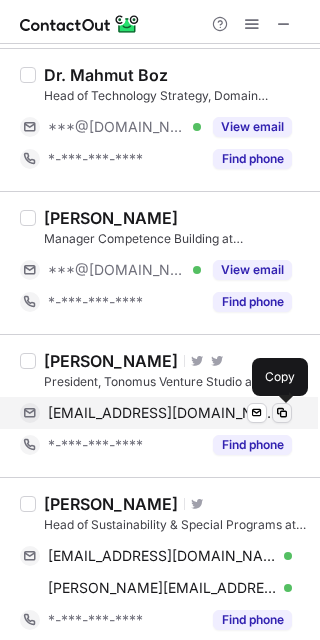 click at bounding box center (282, 413) 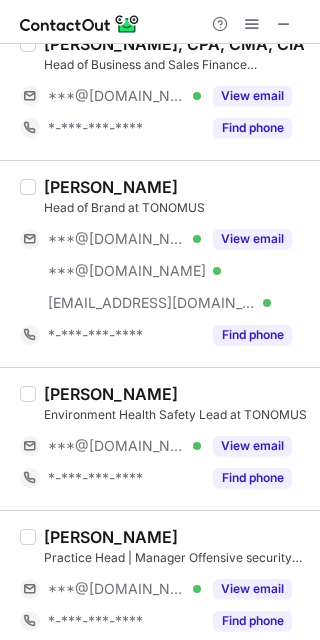 scroll, scrollTop: 3334, scrollLeft: 0, axis: vertical 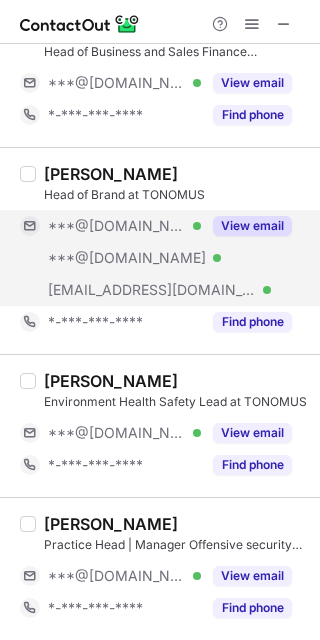 click on "View email" at bounding box center (252, 226) 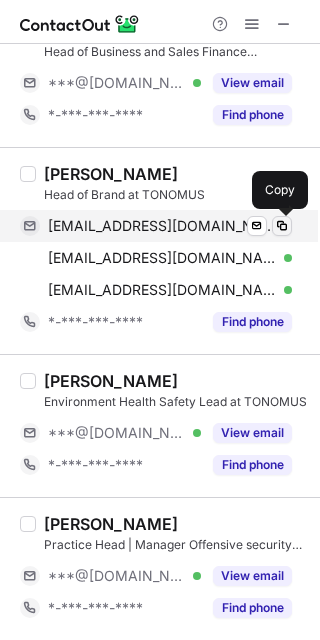 click at bounding box center [282, 226] 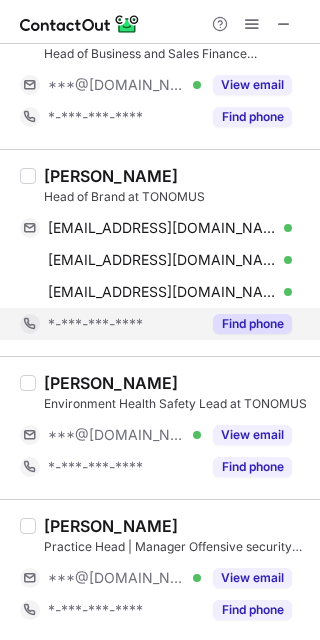 scroll, scrollTop: 3334, scrollLeft: 0, axis: vertical 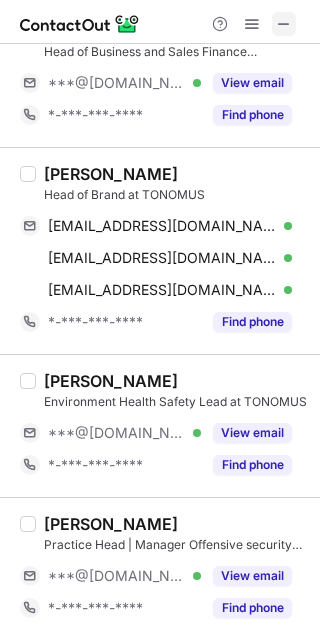 drag, startPoint x: 110, startPoint y: 242, endPoint x: 282, endPoint y: 21, distance: 280.04465 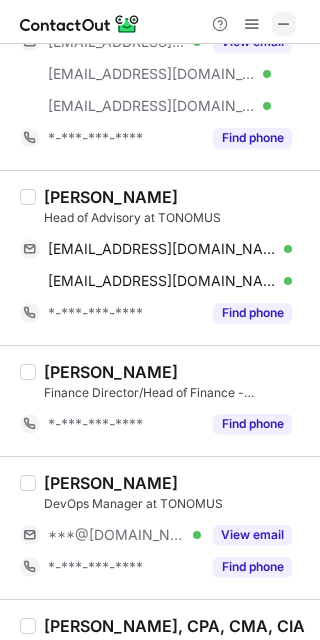 scroll, scrollTop: 3929, scrollLeft: 0, axis: vertical 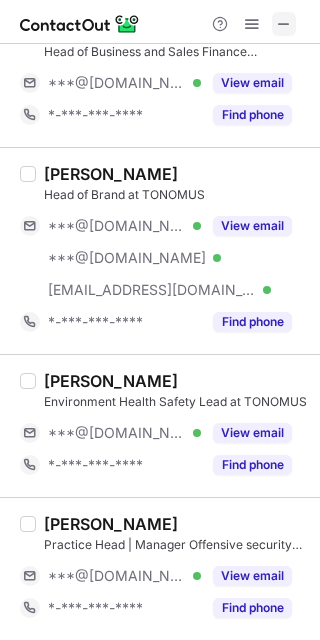 click at bounding box center [284, 24] 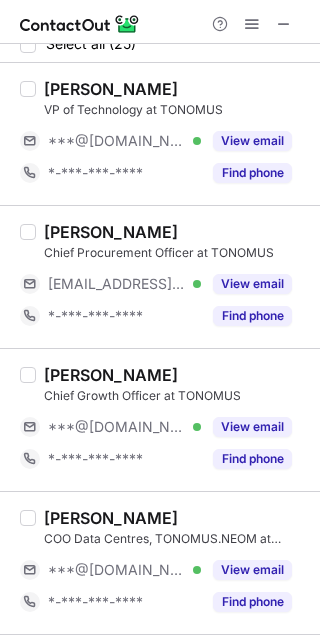 scroll, scrollTop: 0, scrollLeft: 0, axis: both 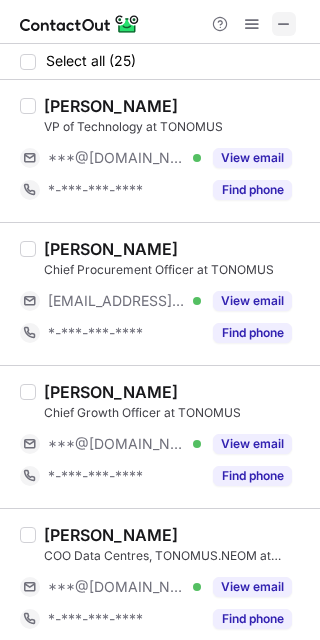 click at bounding box center (284, 24) 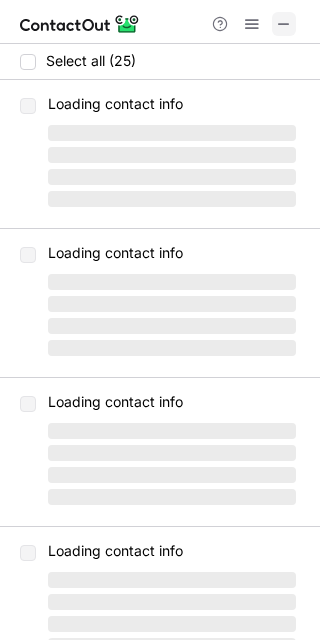 click at bounding box center (284, 24) 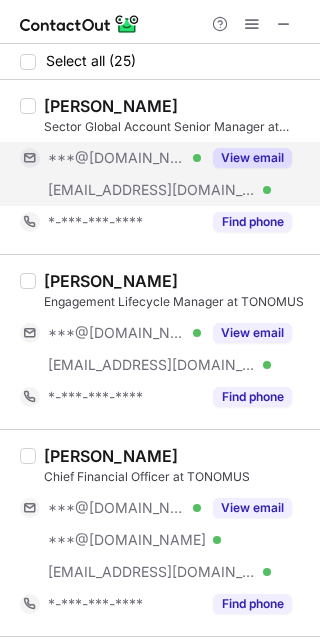 click on "View email" at bounding box center [252, 158] 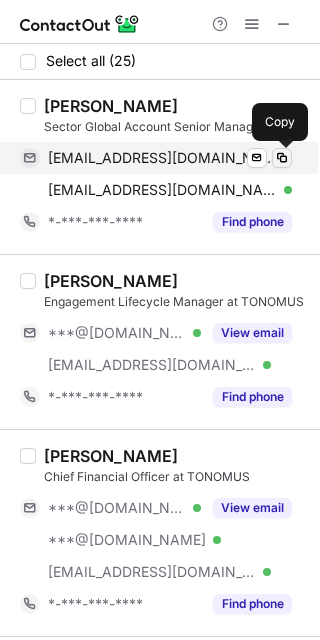 click at bounding box center (282, 158) 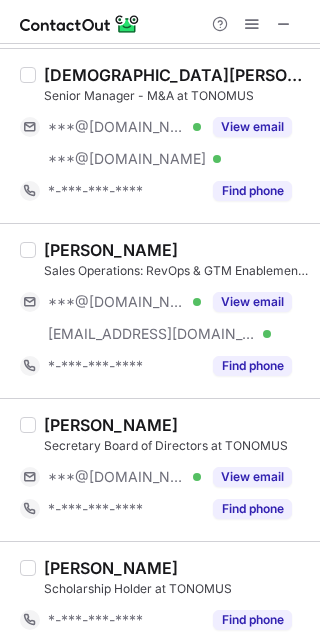 scroll, scrollTop: 3206, scrollLeft: 0, axis: vertical 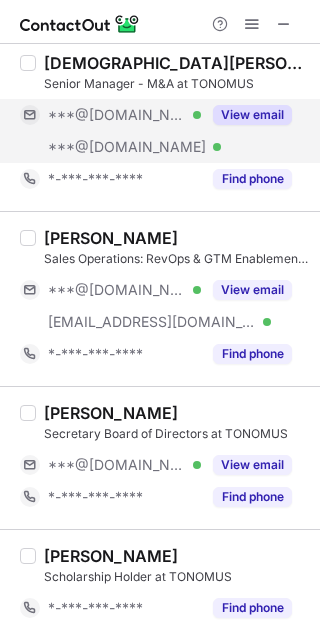 click on "View email" at bounding box center [252, 115] 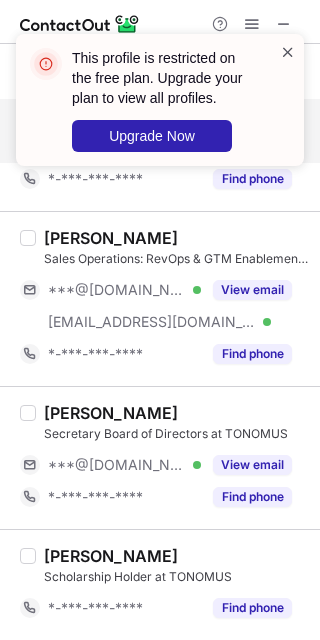 click at bounding box center (288, 52) 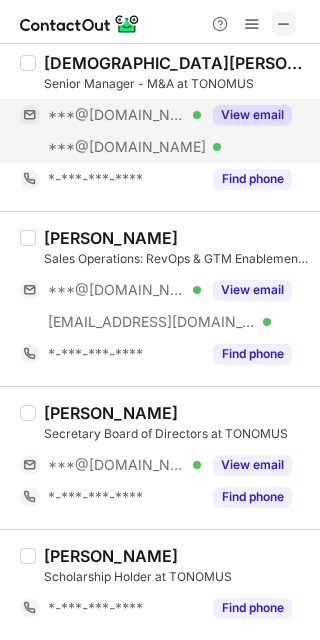 click at bounding box center (284, 24) 